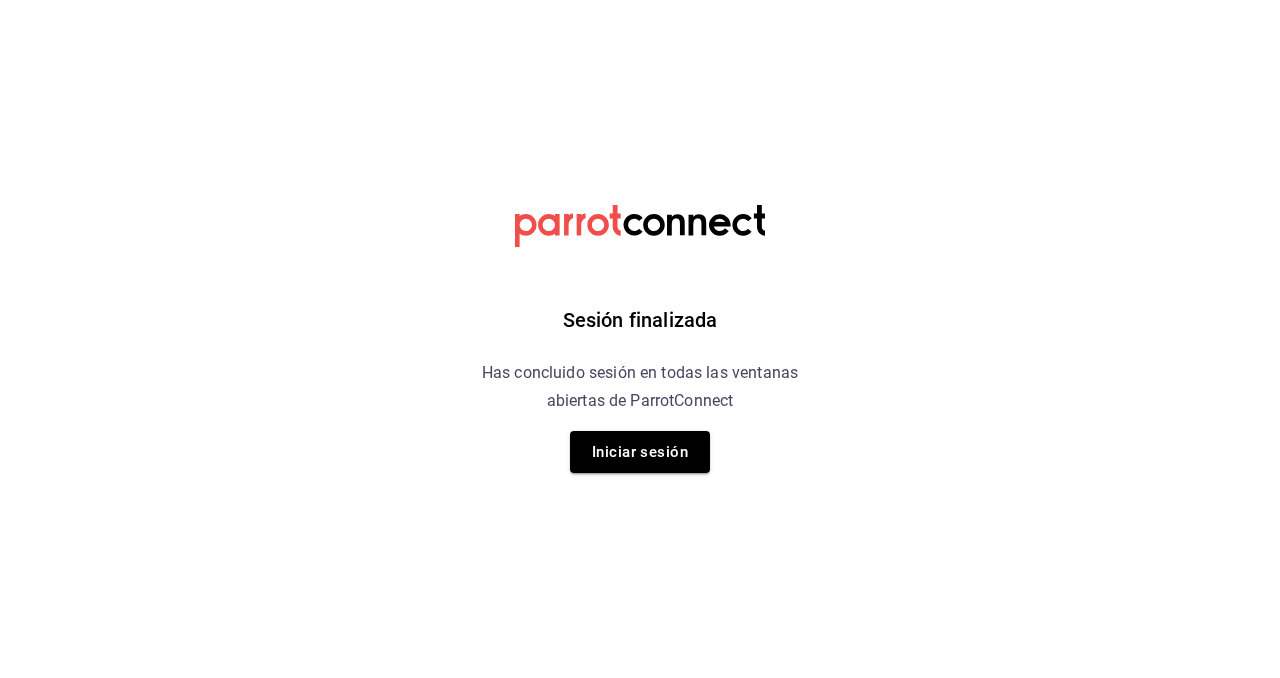 scroll, scrollTop: 0, scrollLeft: 0, axis: both 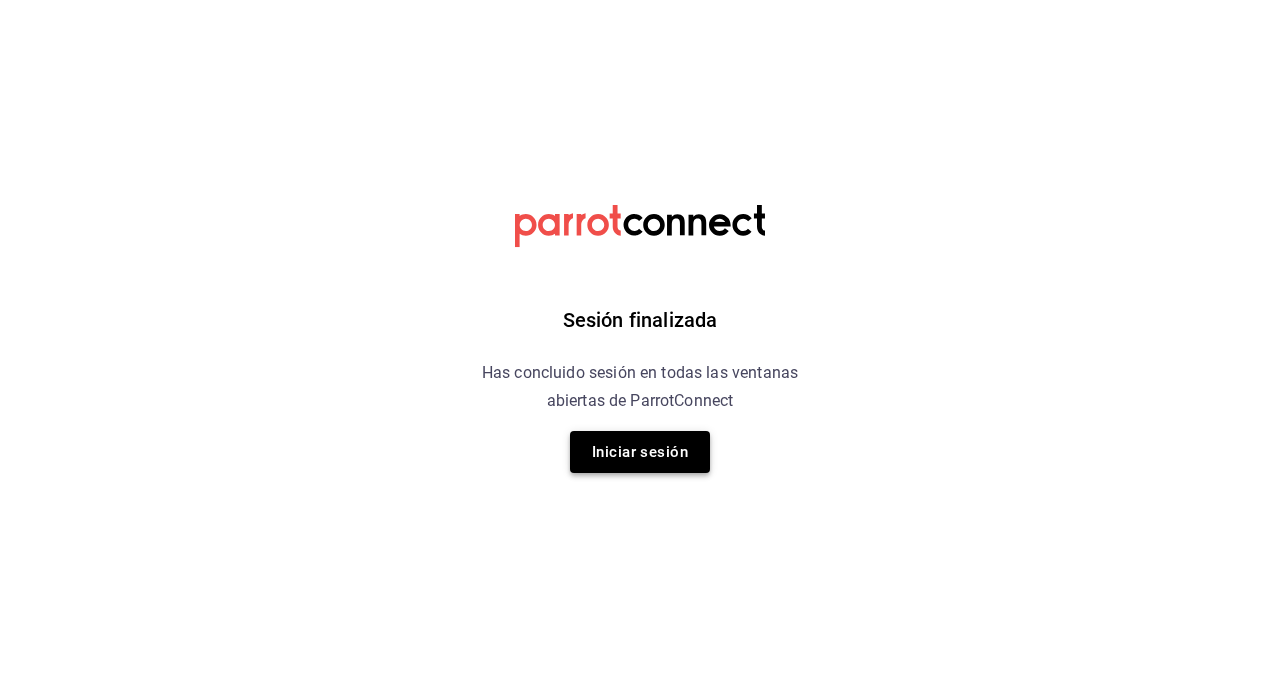 click on "Iniciar sesión" at bounding box center (640, 452) 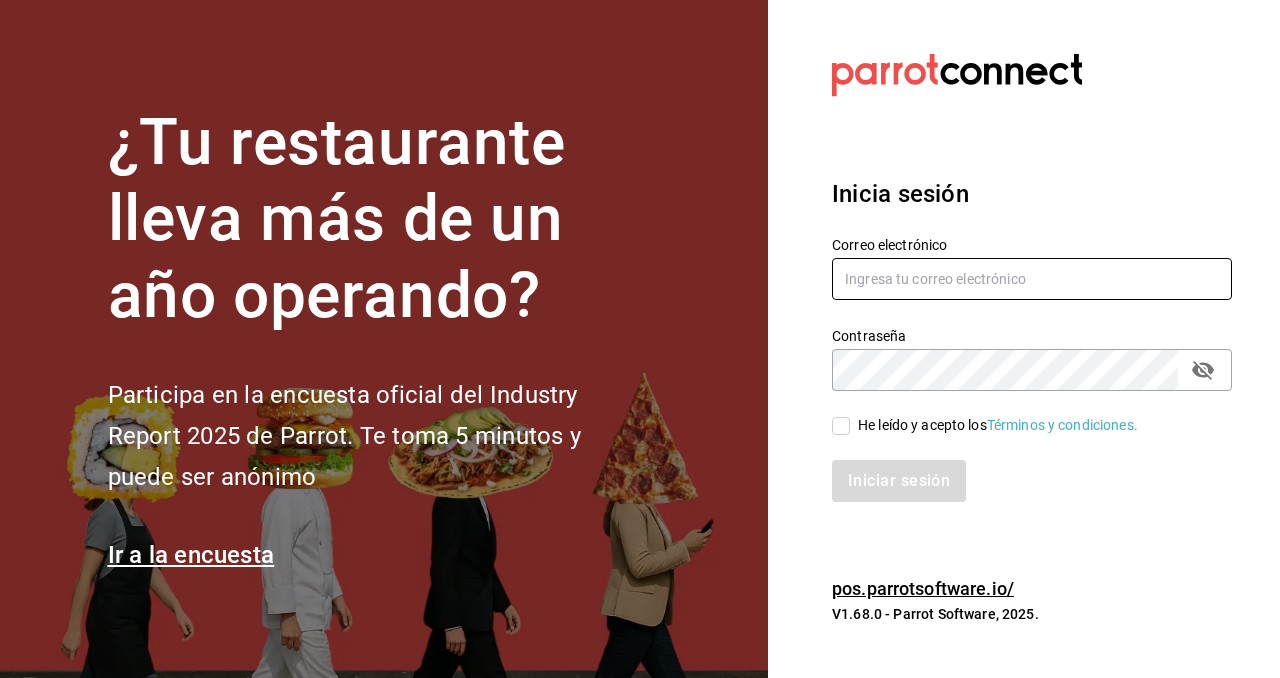type on "recursoshumanos@donmacizo.com" 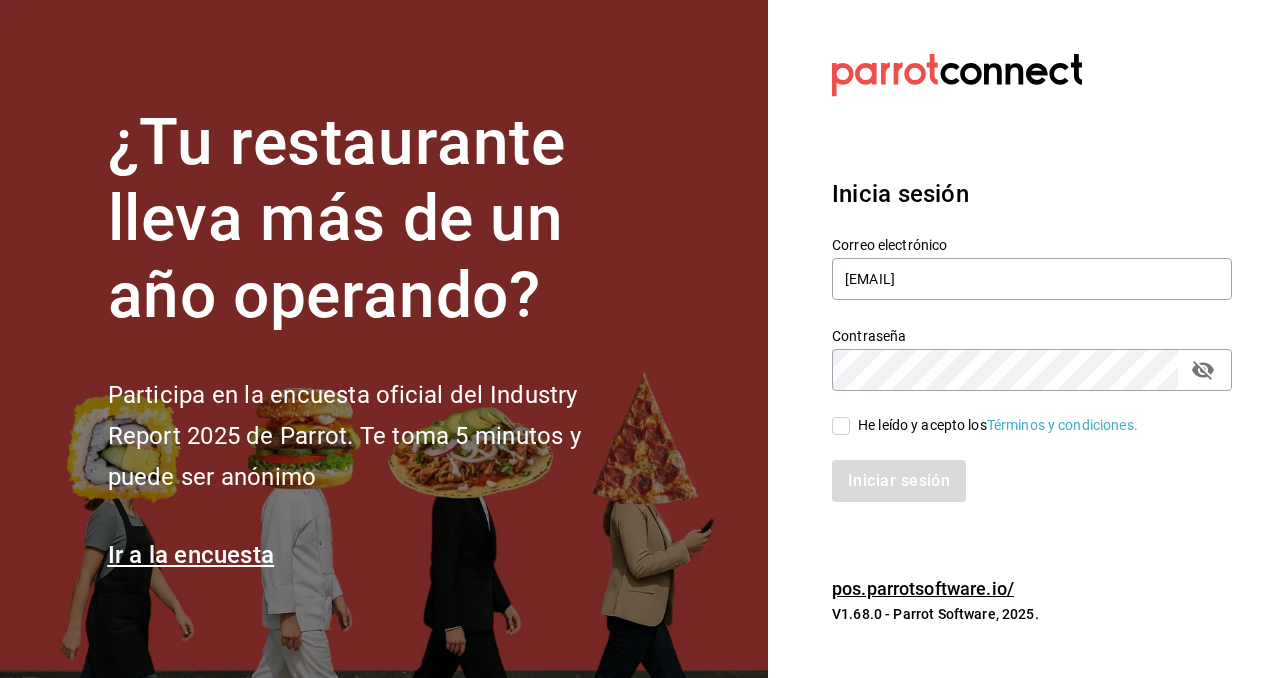 click on "He leído y acepto los  Términos y condiciones." at bounding box center (841, 426) 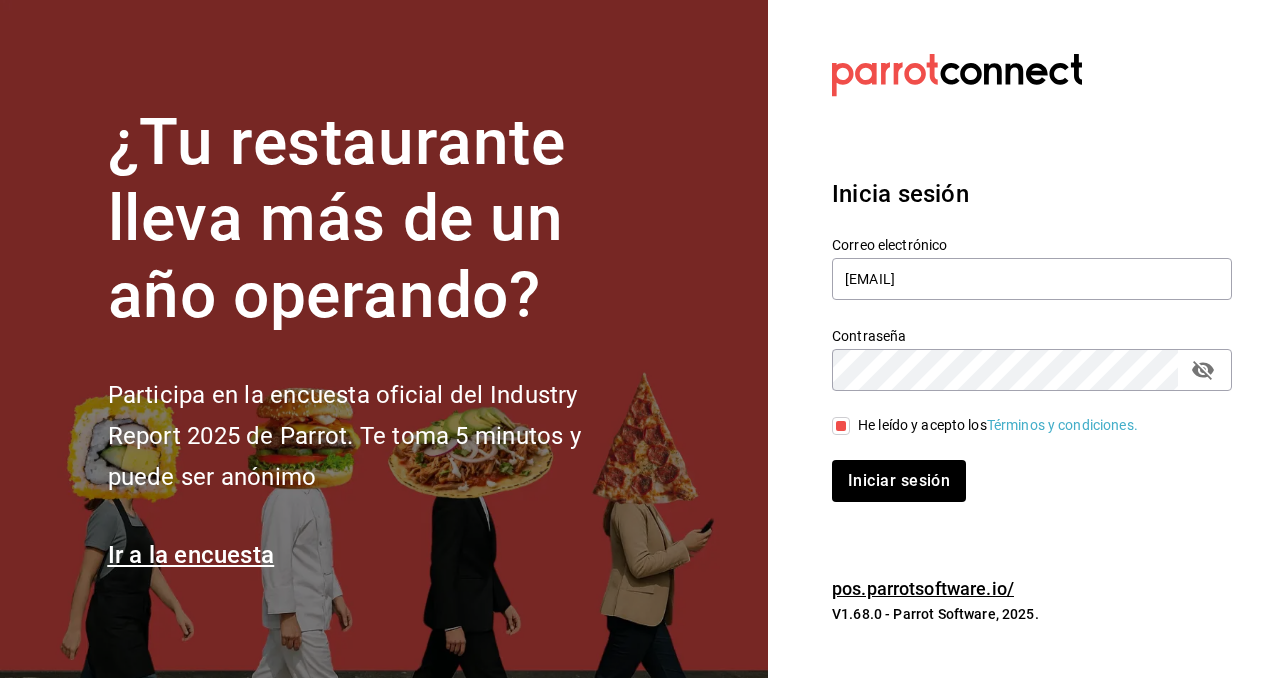 click on "Inicia sesión Correo electrónico recursoshumanos@donmacizo.com Contraseña Contraseña He leído y acepto los  Términos y condiciones. Iniciar sesión" at bounding box center (1032, 339) 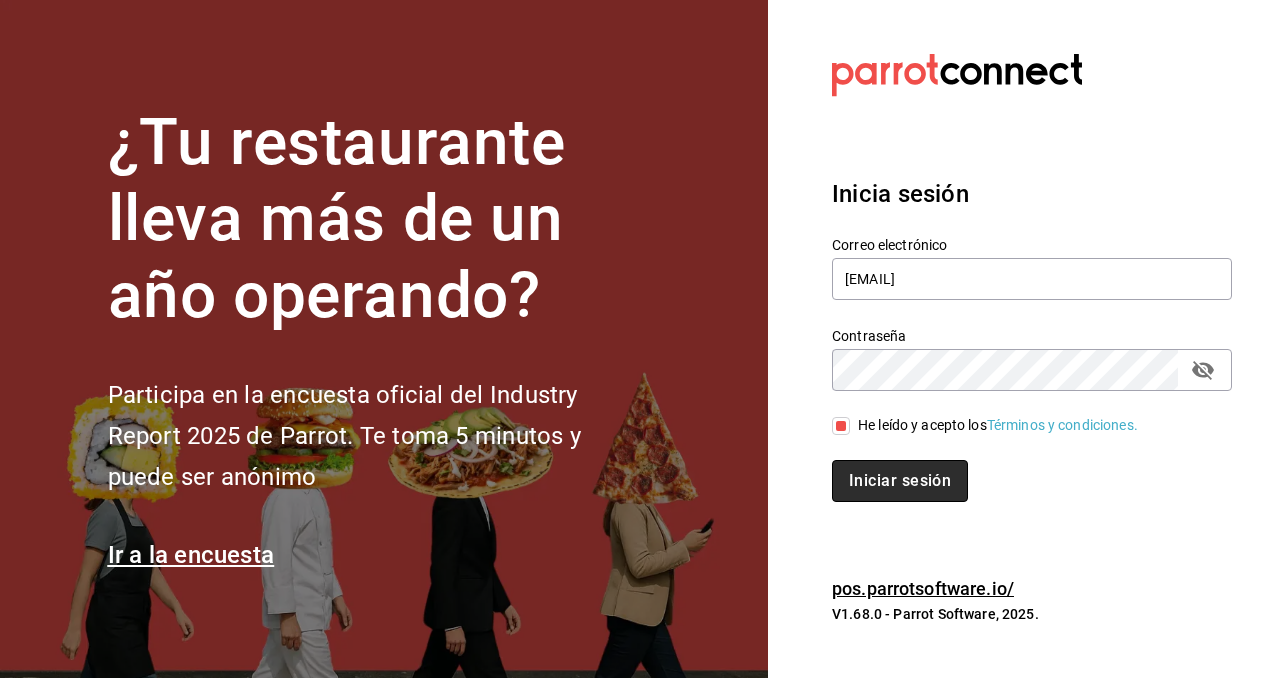 click on "Iniciar sesión" at bounding box center (900, 481) 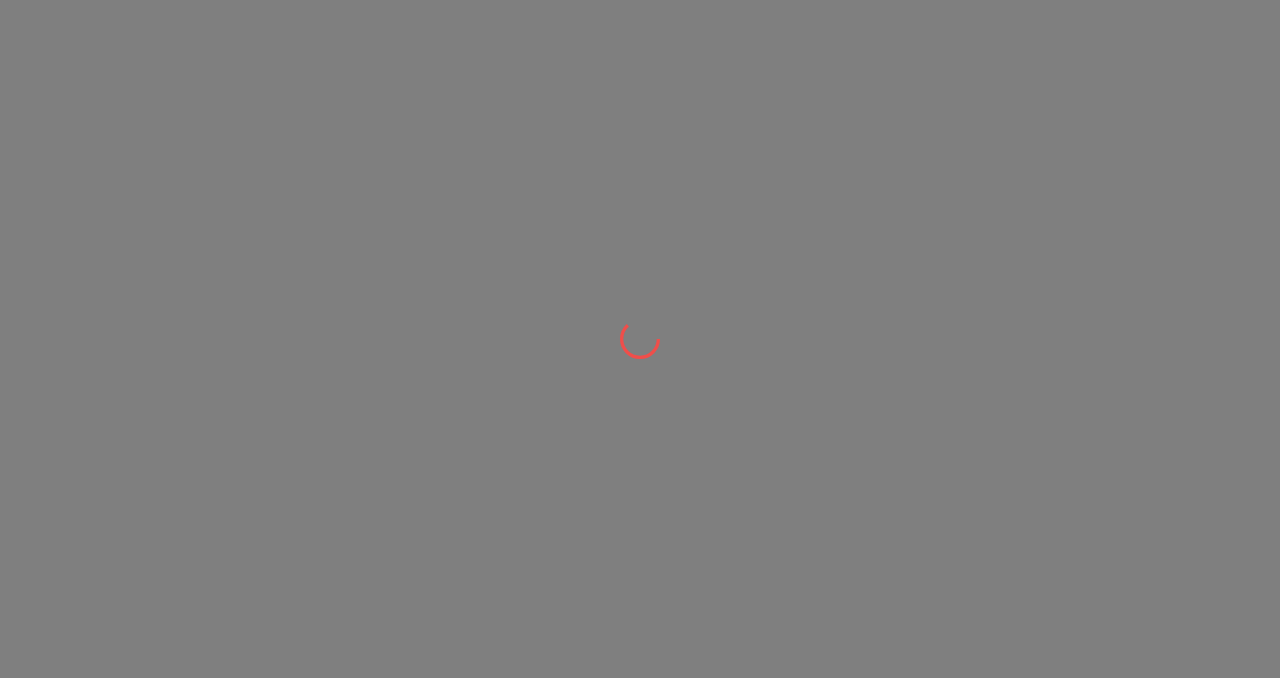 scroll, scrollTop: 0, scrollLeft: 0, axis: both 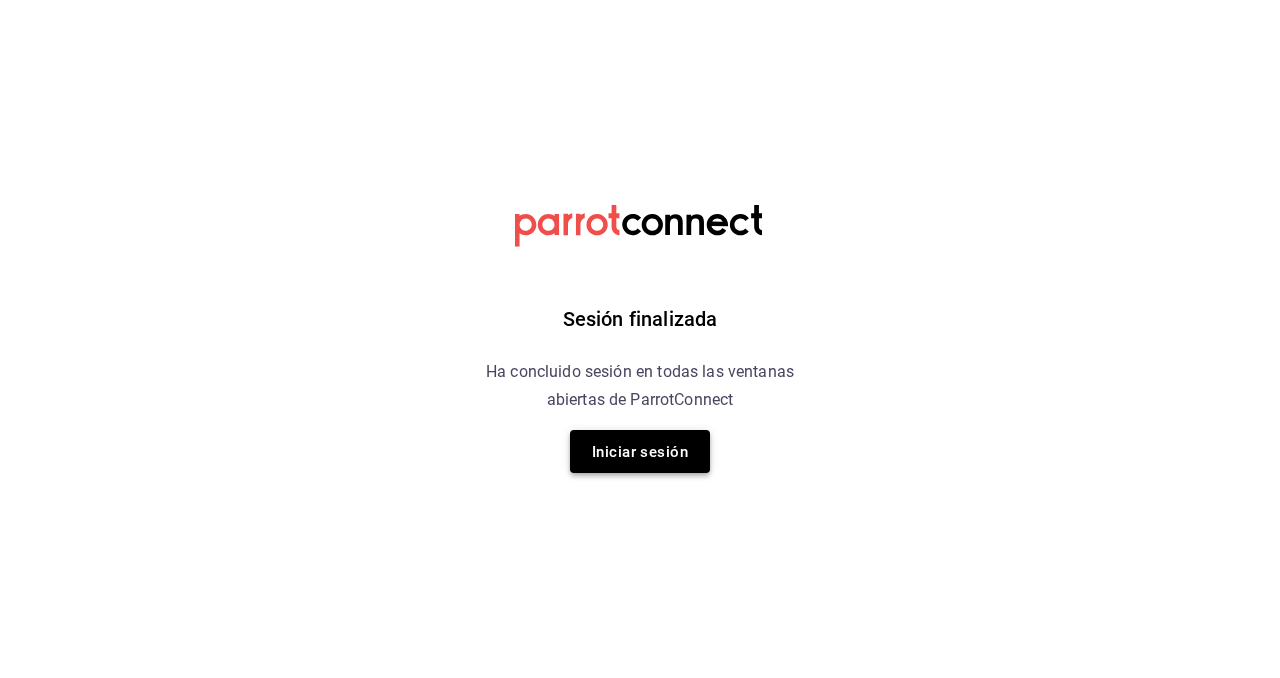 click on "Iniciar sesión" at bounding box center [640, 451] 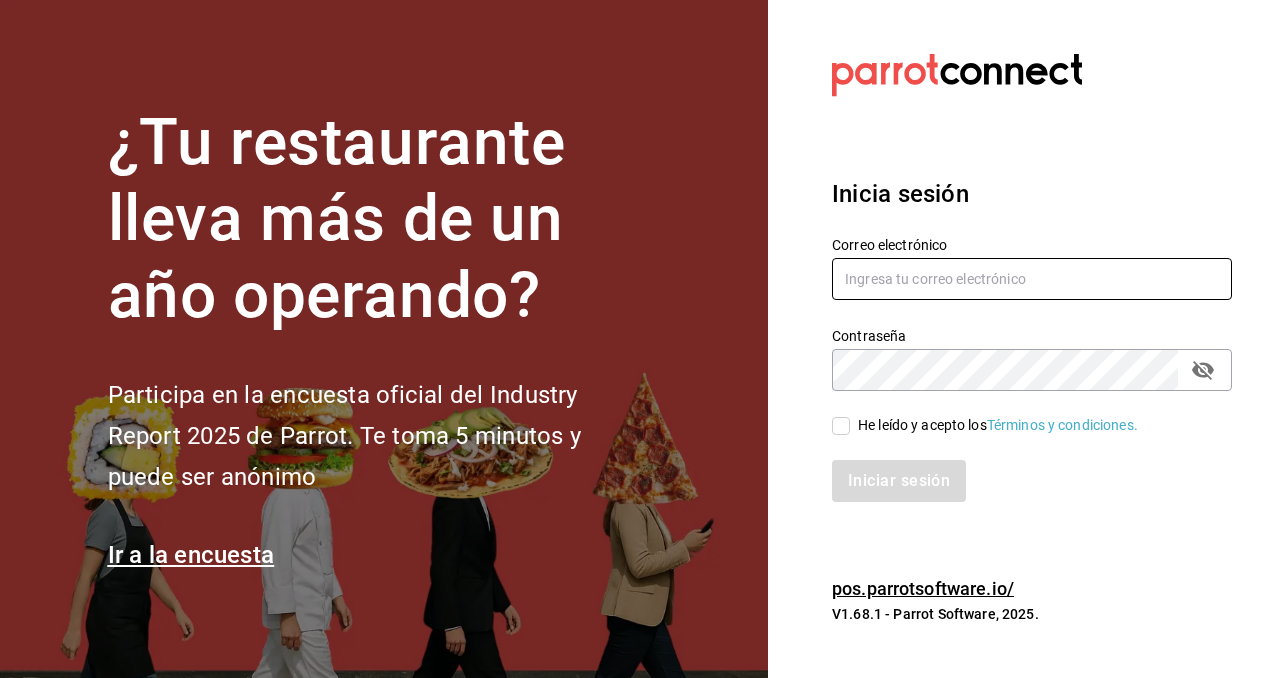 type on "[EMAIL]" 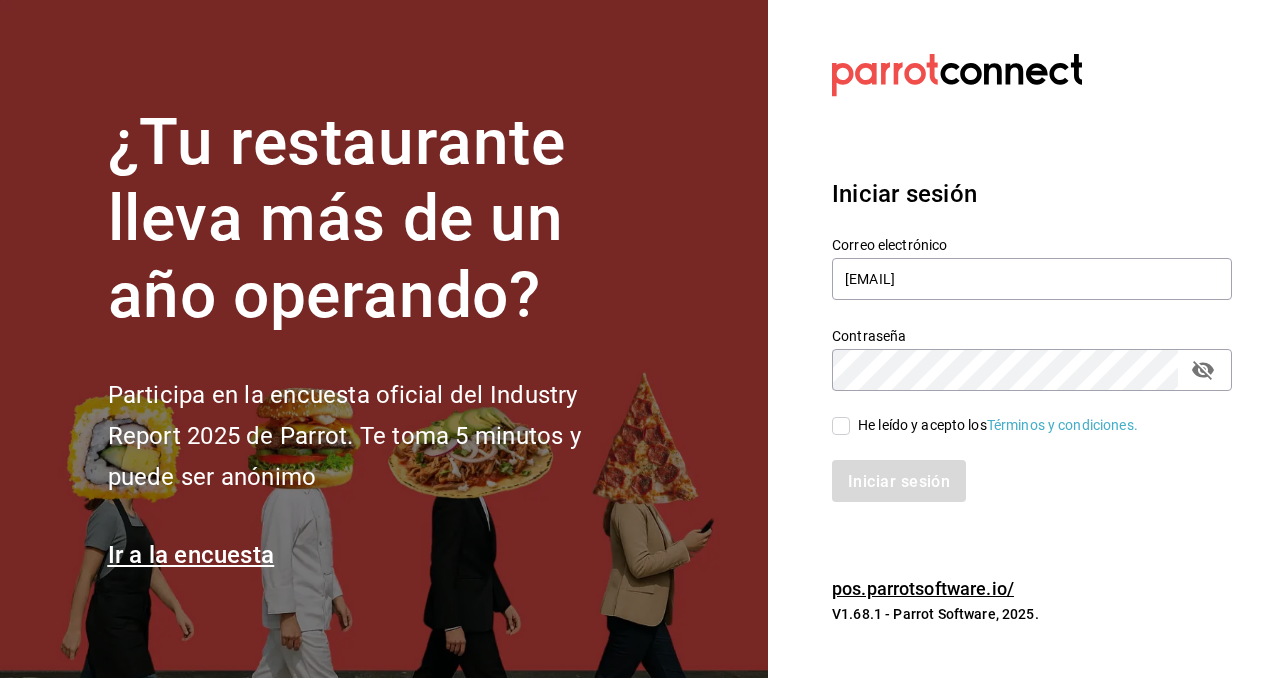 click on "He leído y acepto los  Términos y condiciones." at bounding box center [841, 426] 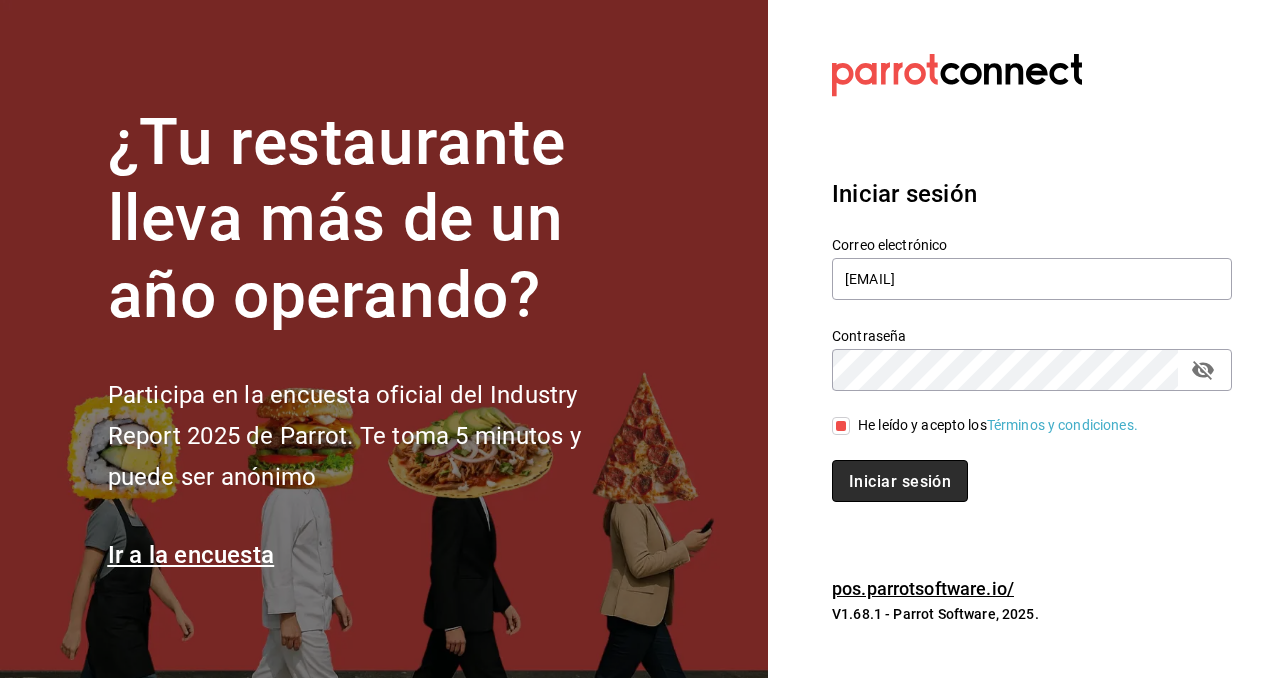 click on "Iniciar sesión" at bounding box center (900, 481) 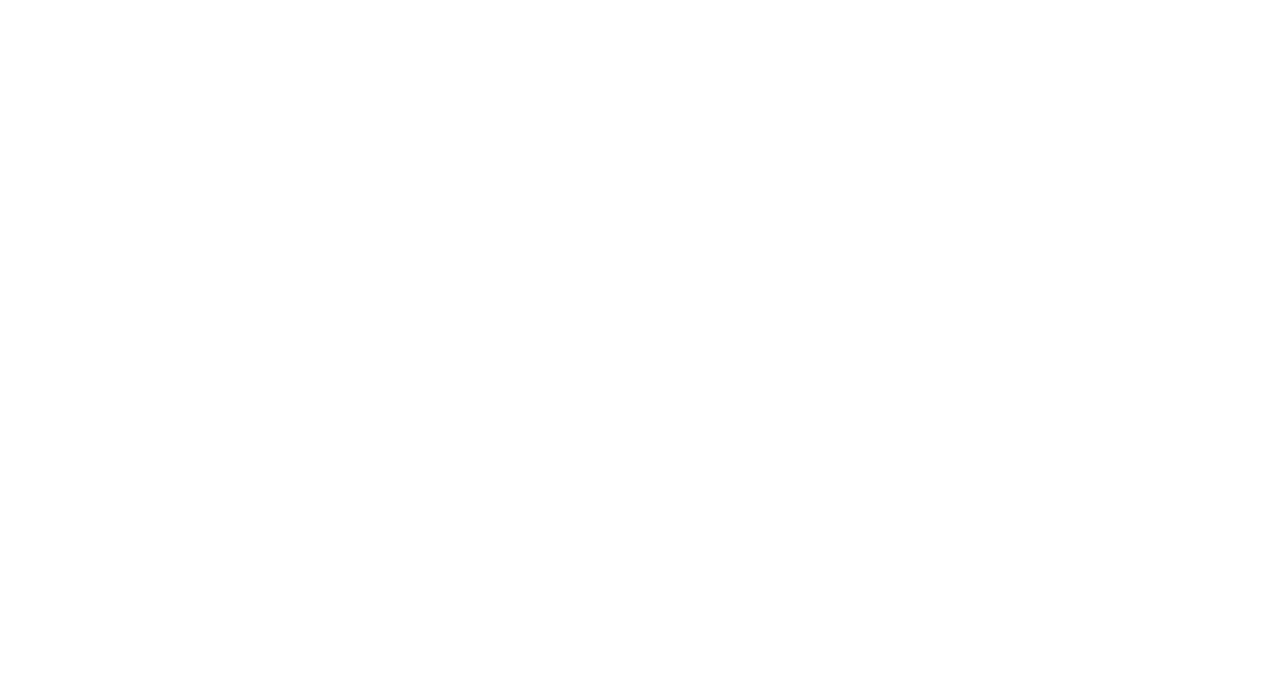 scroll, scrollTop: 0, scrollLeft: 0, axis: both 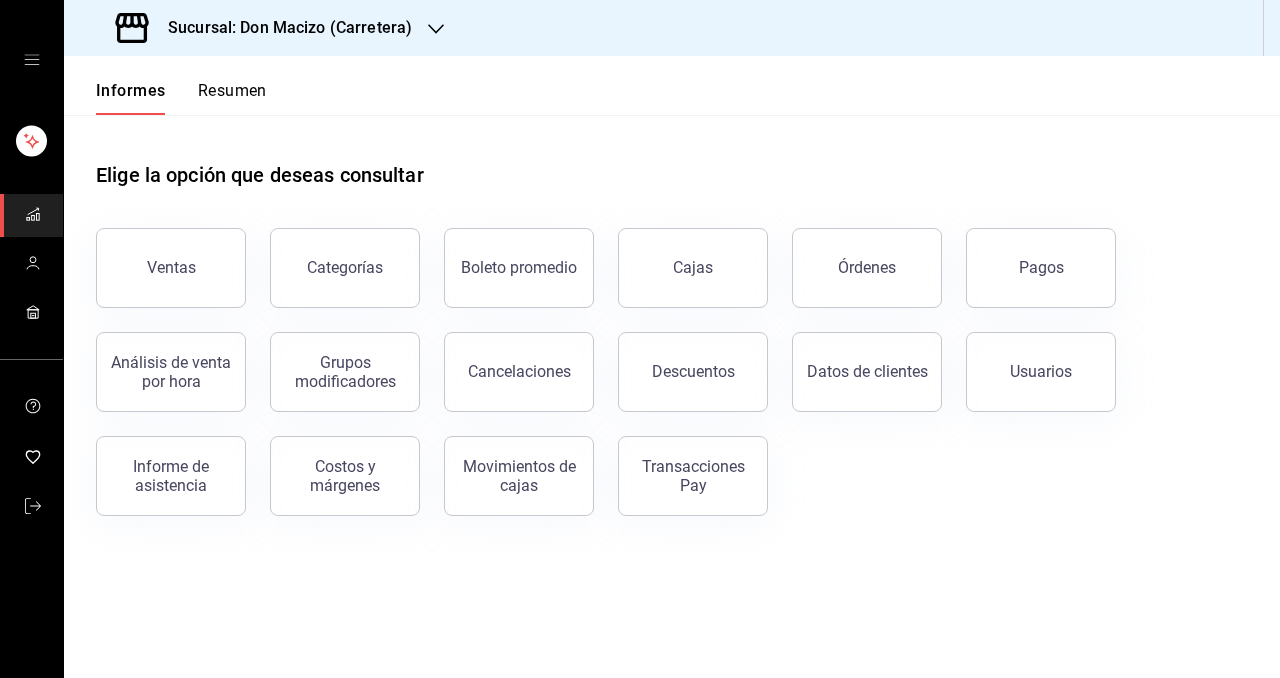 click on "Sucursal: Don Macizo (Carretera)" at bounding box center [290, 27] 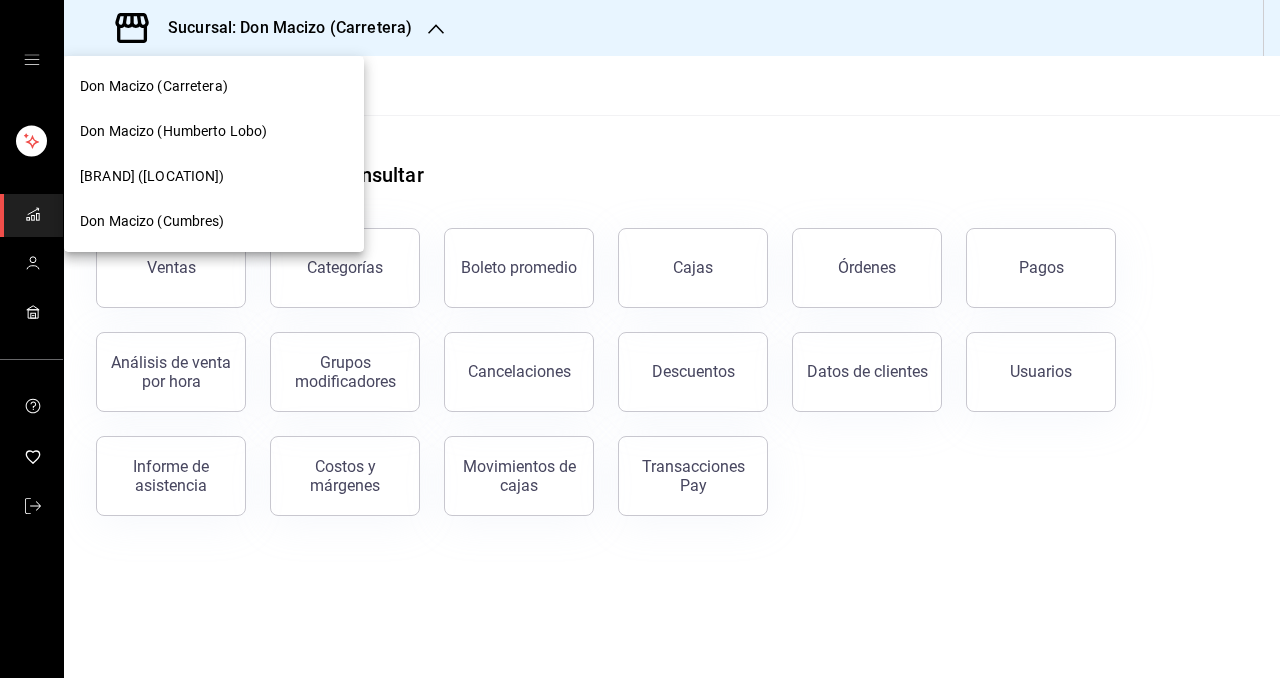 click at bounding box center [640, 339] 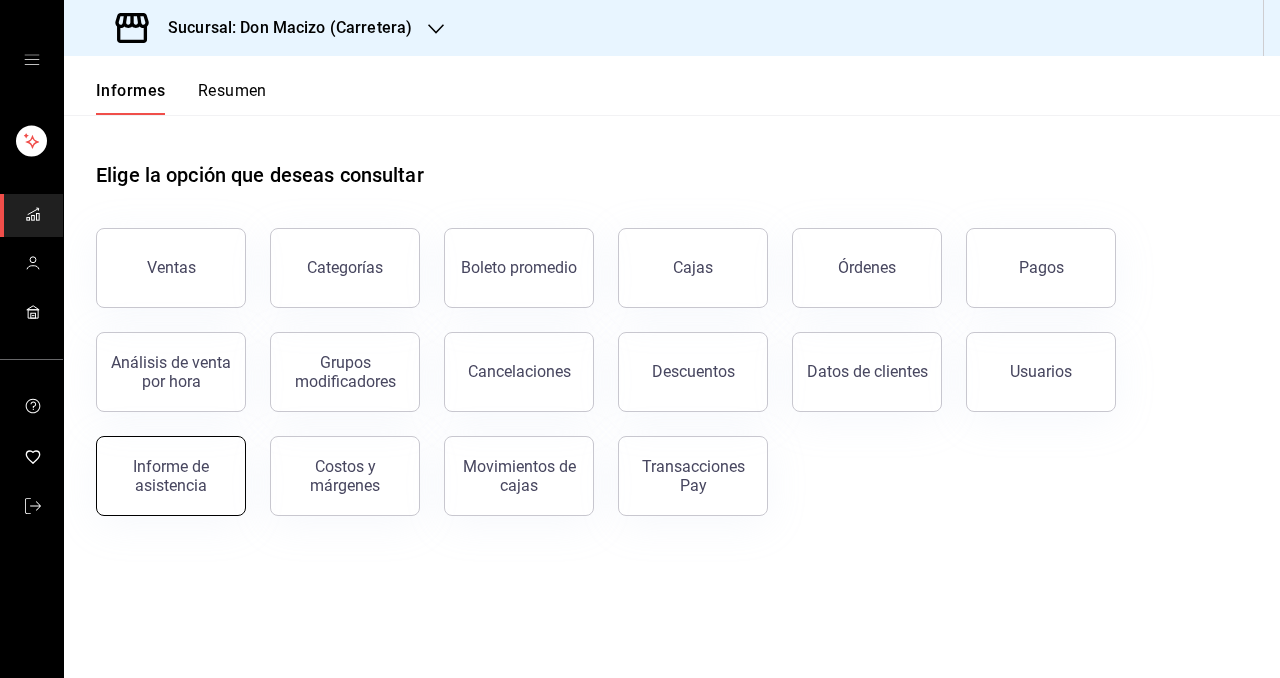 click on "Informe de asistencia" at bounding box center [171, 476] 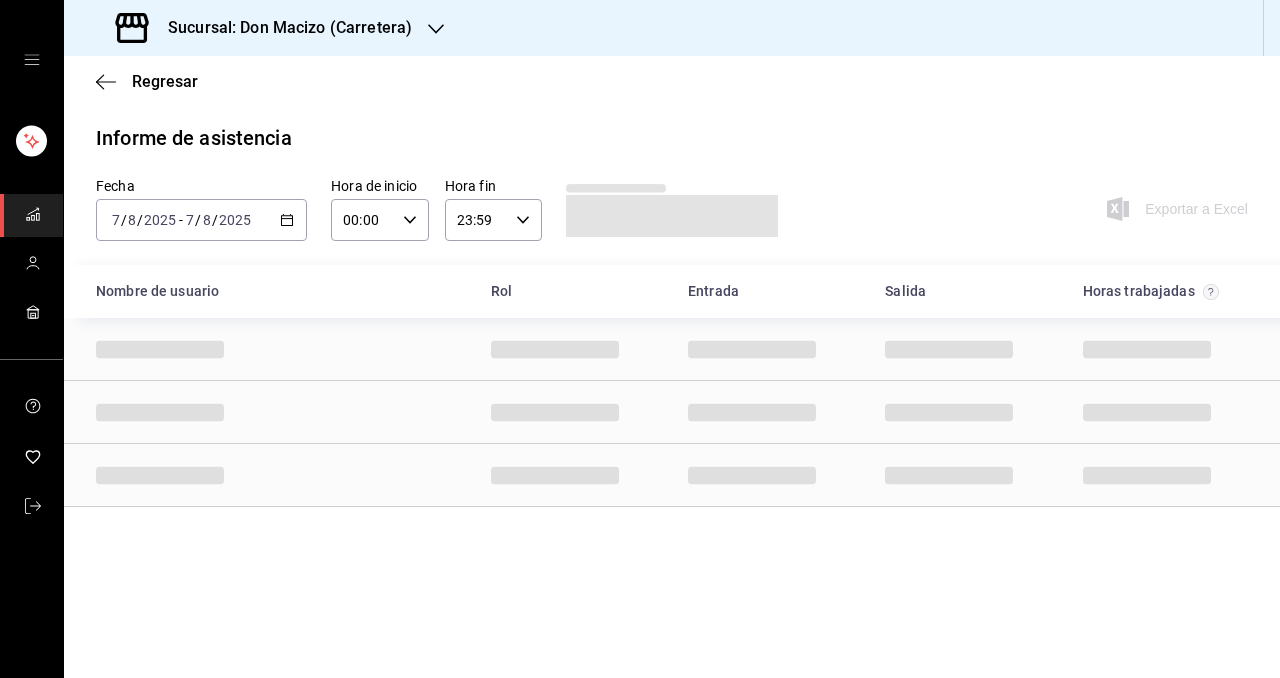 click on "2025-08-07 7 / 8 / 2025 - 2025-08-07 7 / 8 / 2025" at bounding box center [201, 220] 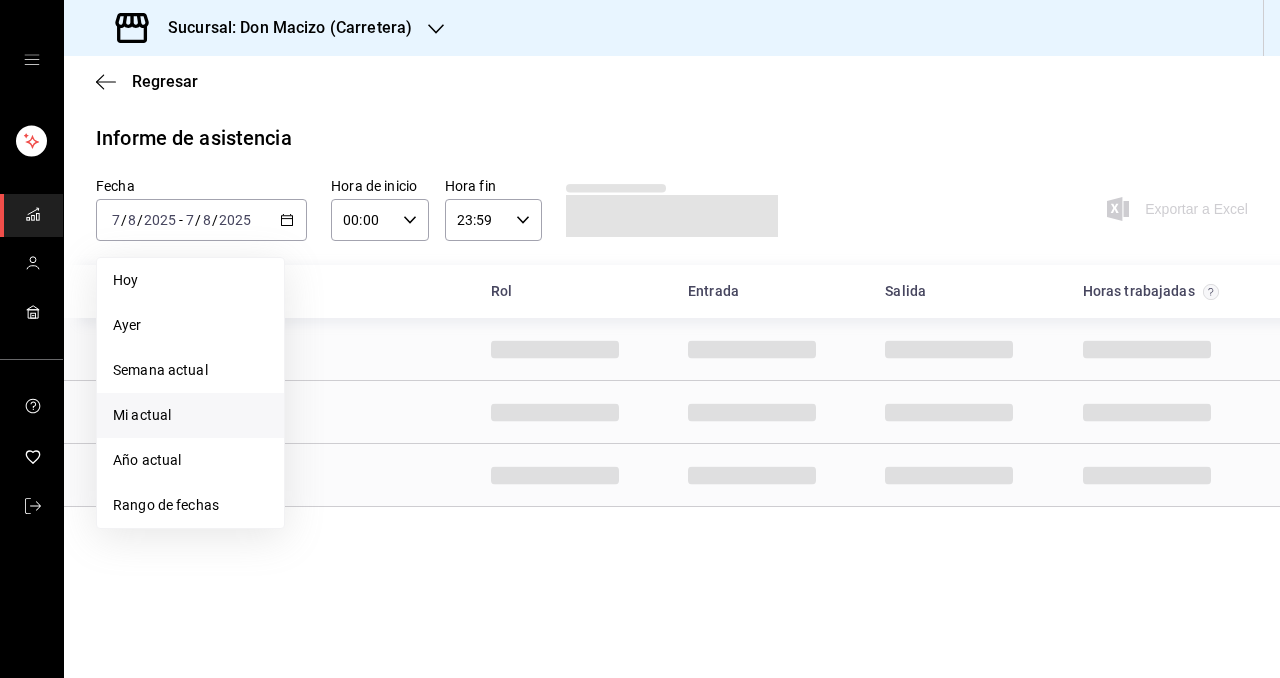 click on "Mi actual" at bounding box center (190, 415) 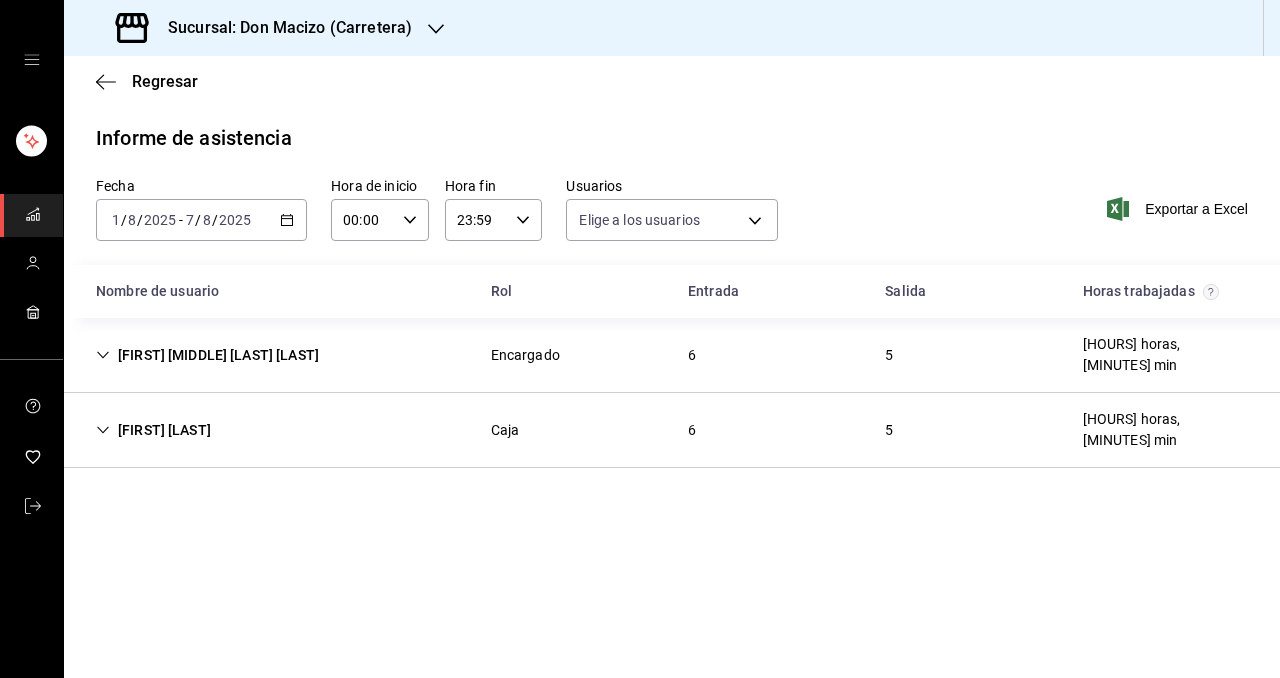 click 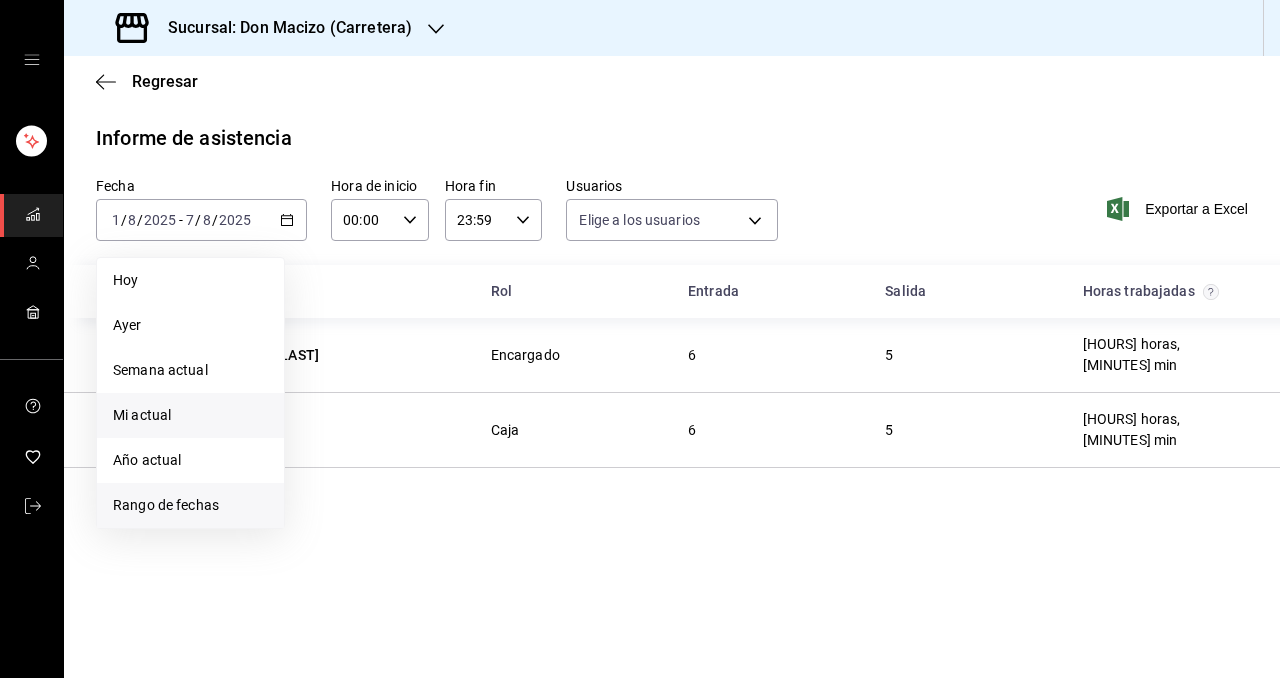 click on "Rango de fechas" at bounding box center (190, 505) 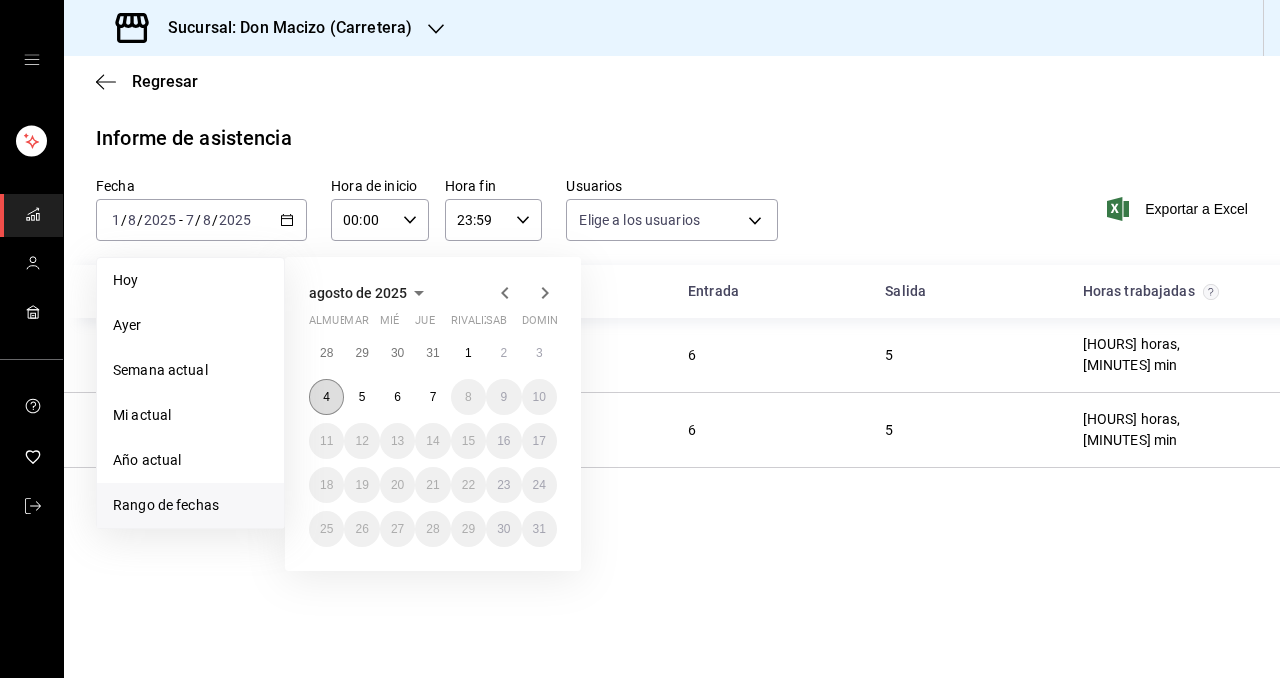 click on "4" at bounding box center [326, 397] 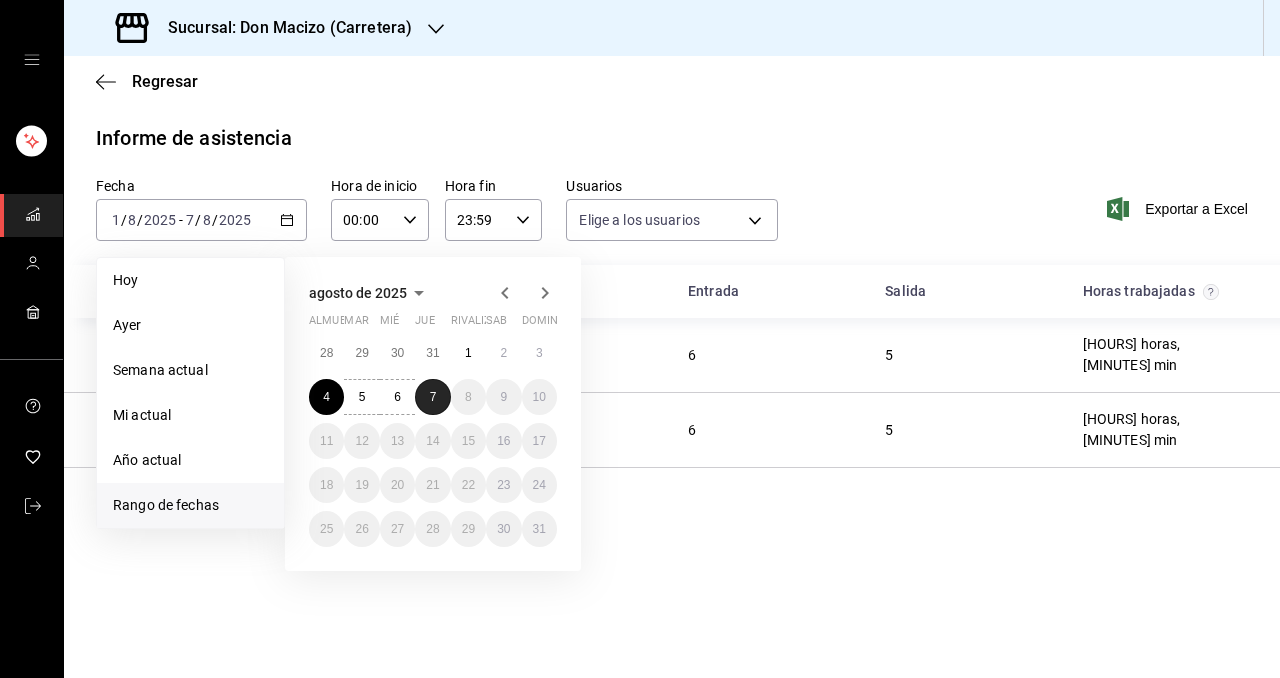 click on "7" at bounding box center [432, 397] 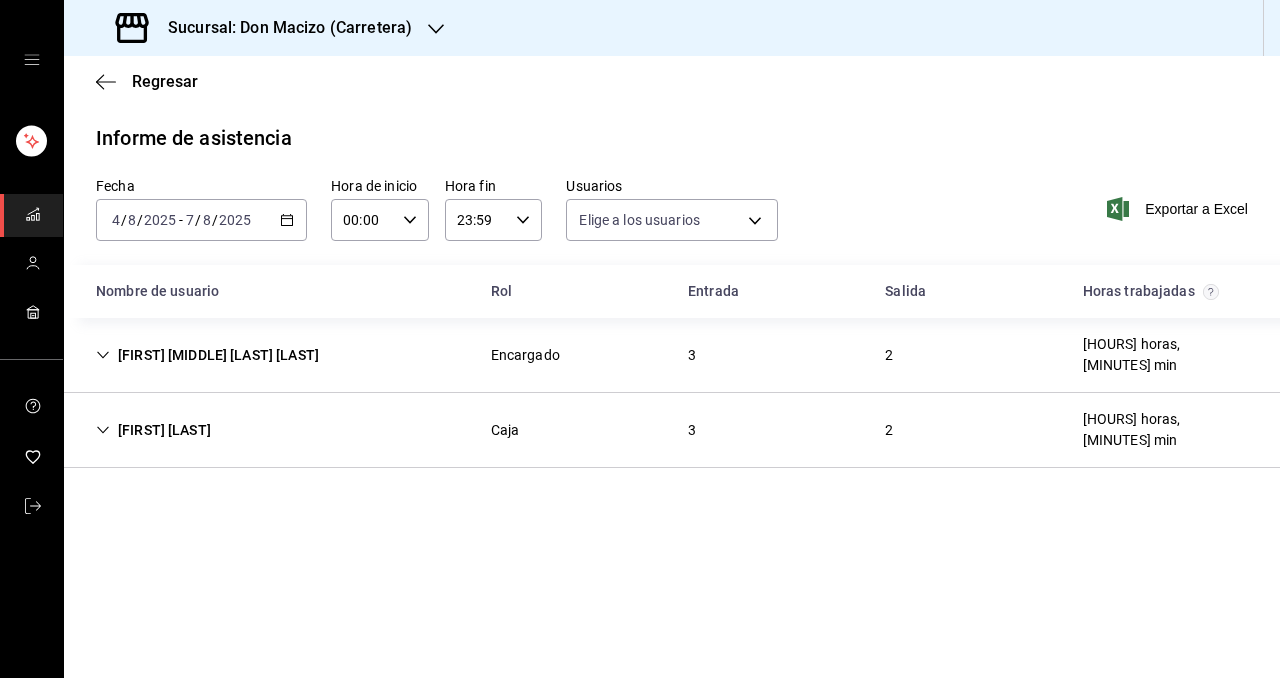 click on "Damian Alejandro Santillan Encinia" at bounding box center (207, 355) 